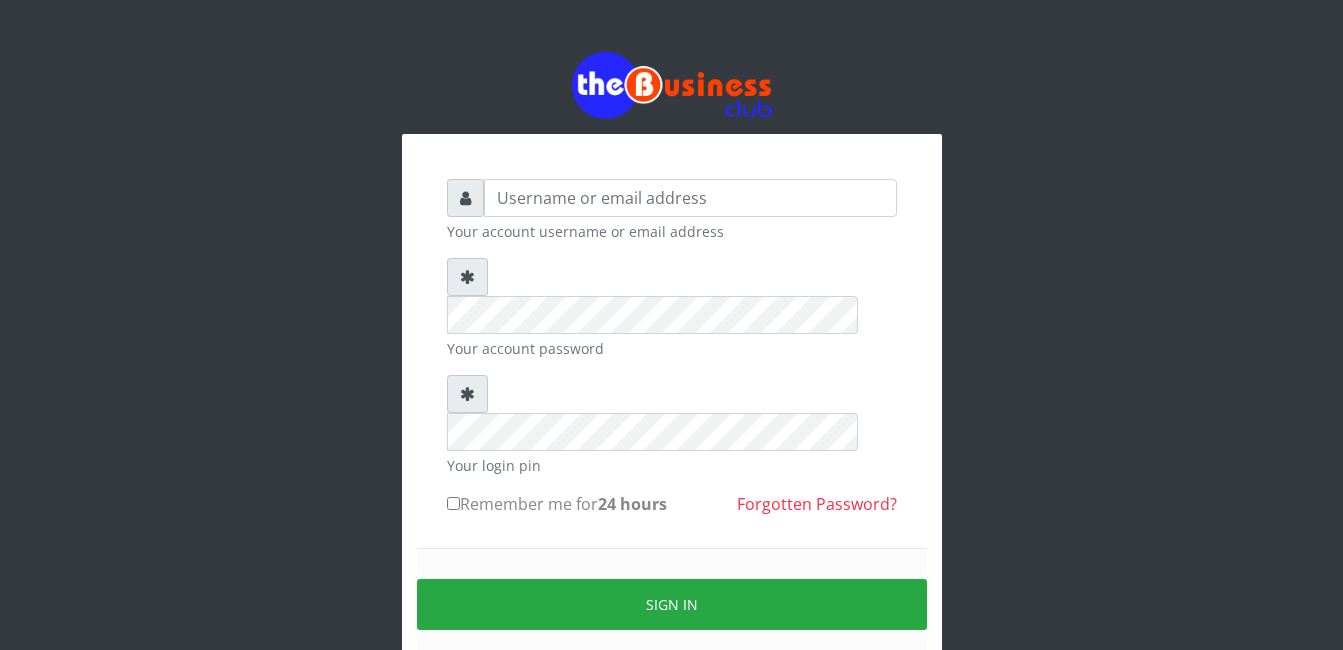 scroll, scrollTop: 0, scrollLeft: 0, axis: both 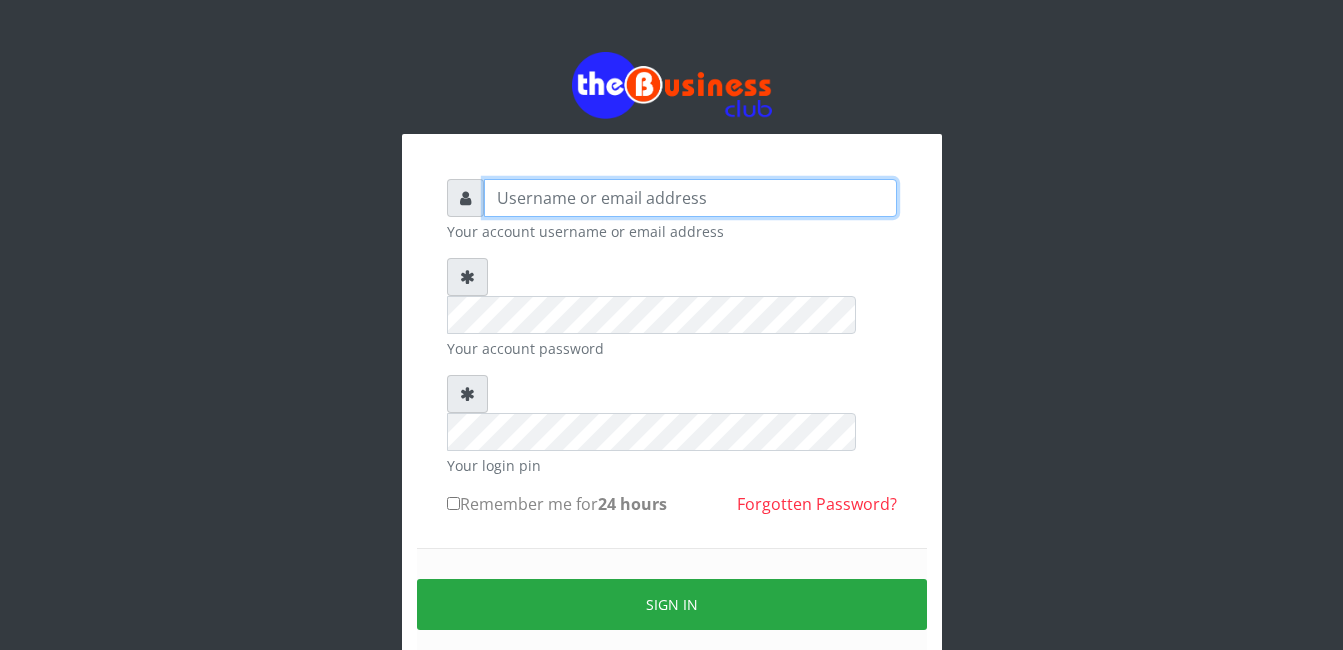 type on "adejimifunmilola829@gmail.com" 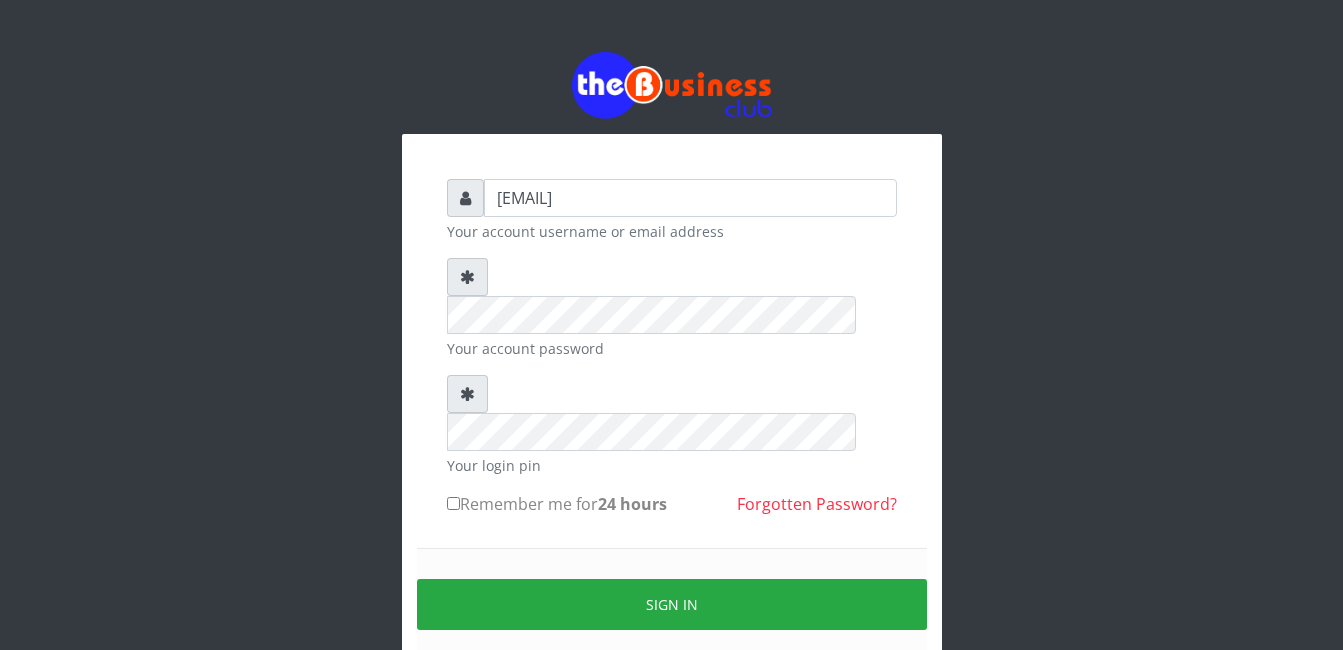 click on "Remember me for  24 hours" at bounding box center [453, 503] 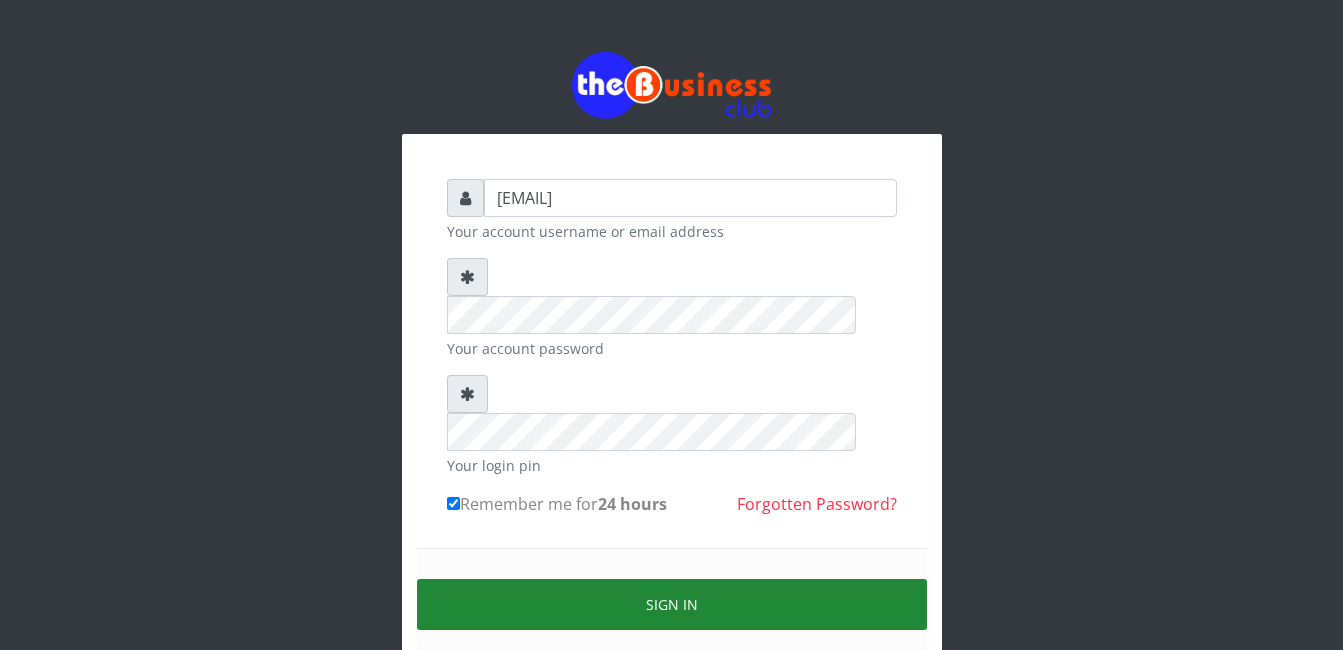 click on "Sign in" at bounding box center [672, 604] 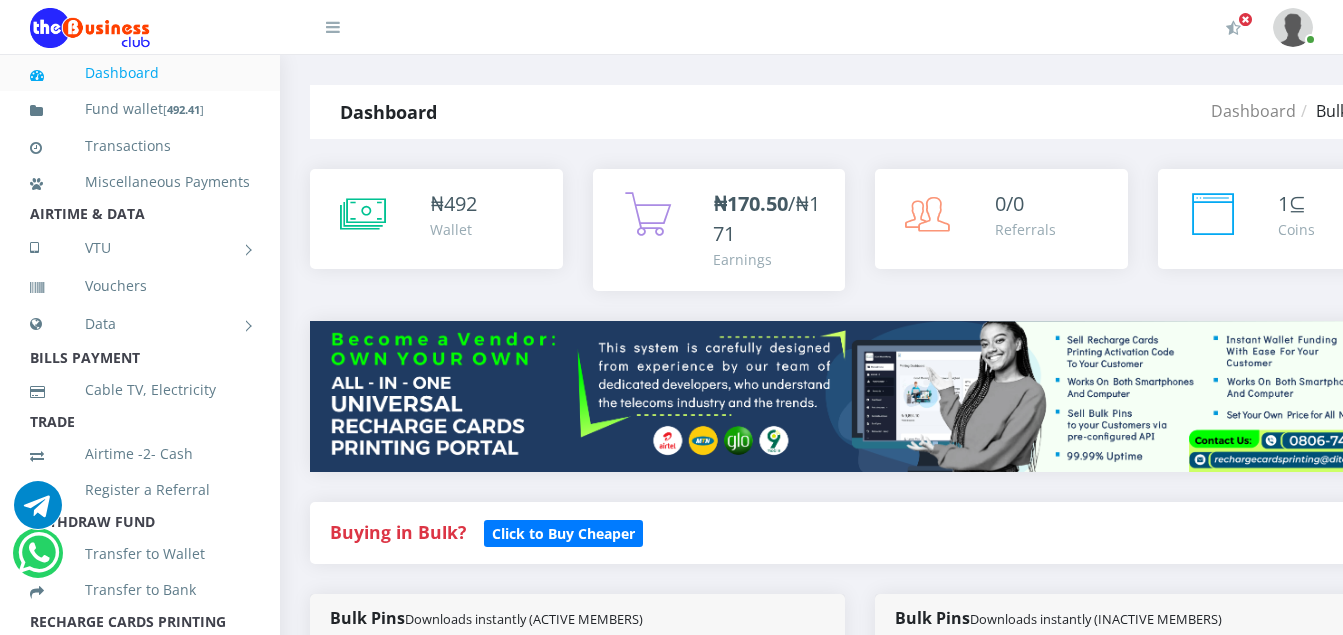 scroll, scrollTop: 0, scrollLeft: 0, axis: both 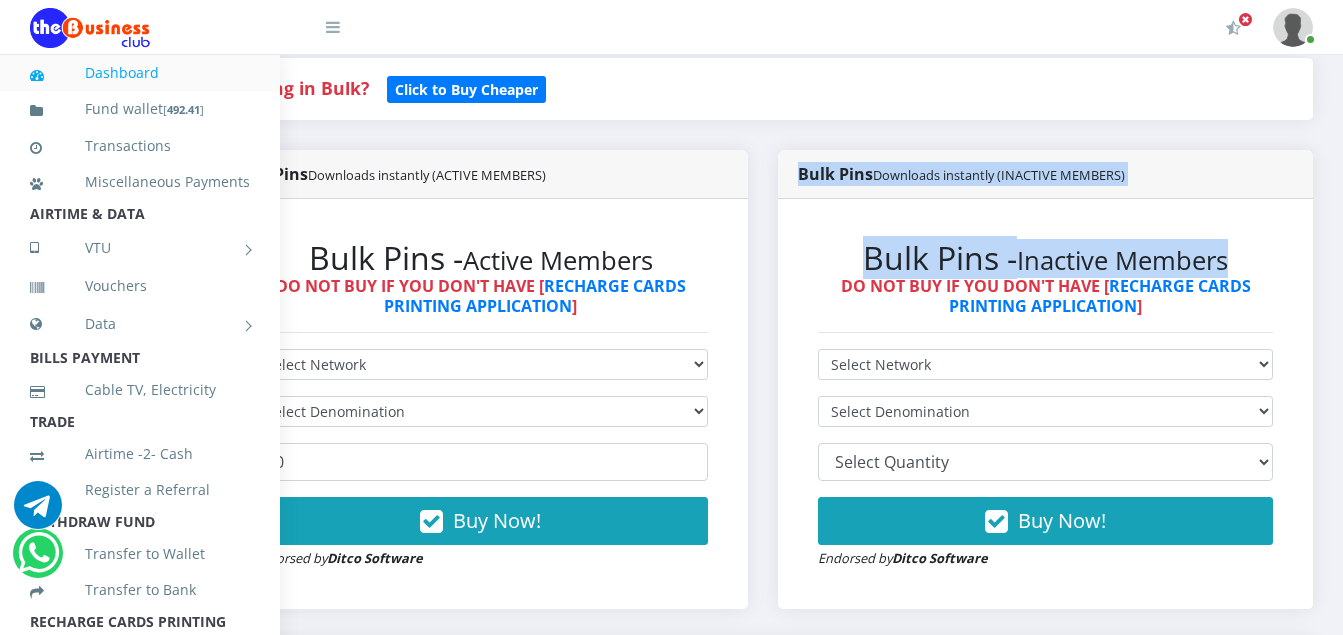 click on "₦ 492
Wallet
0/0" at bounding box center (763, 1887) 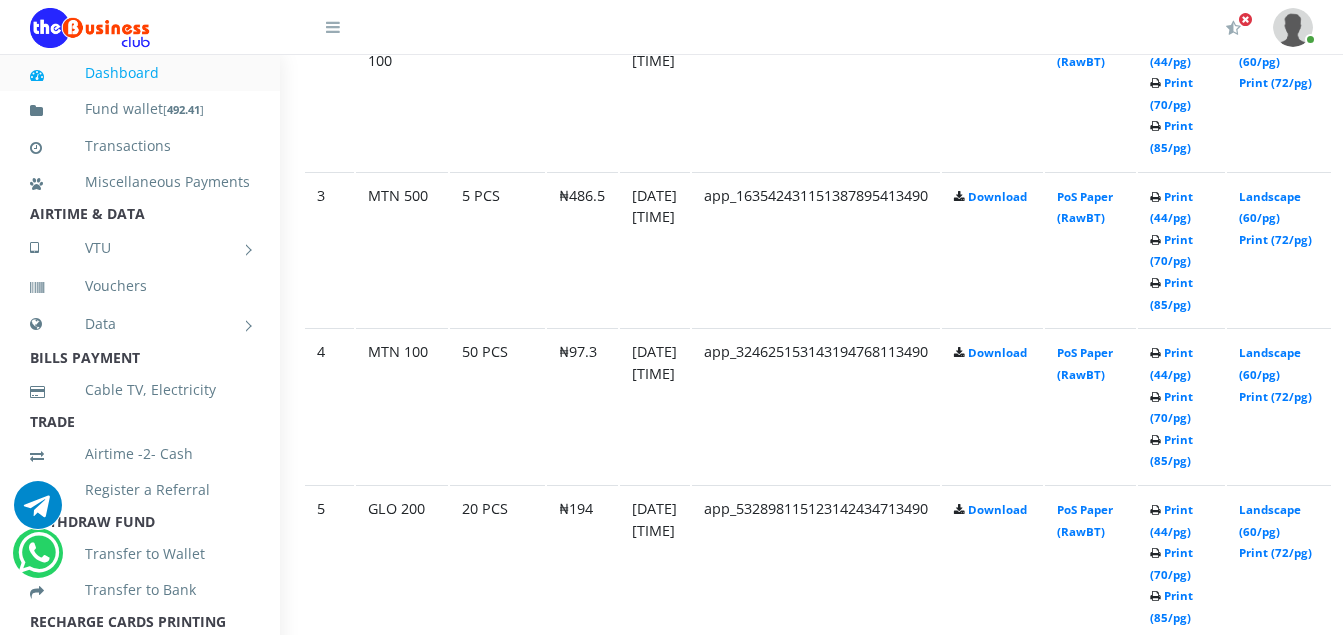 scroll, scrollTop: 1444, scrollLeft: 42, axis: both 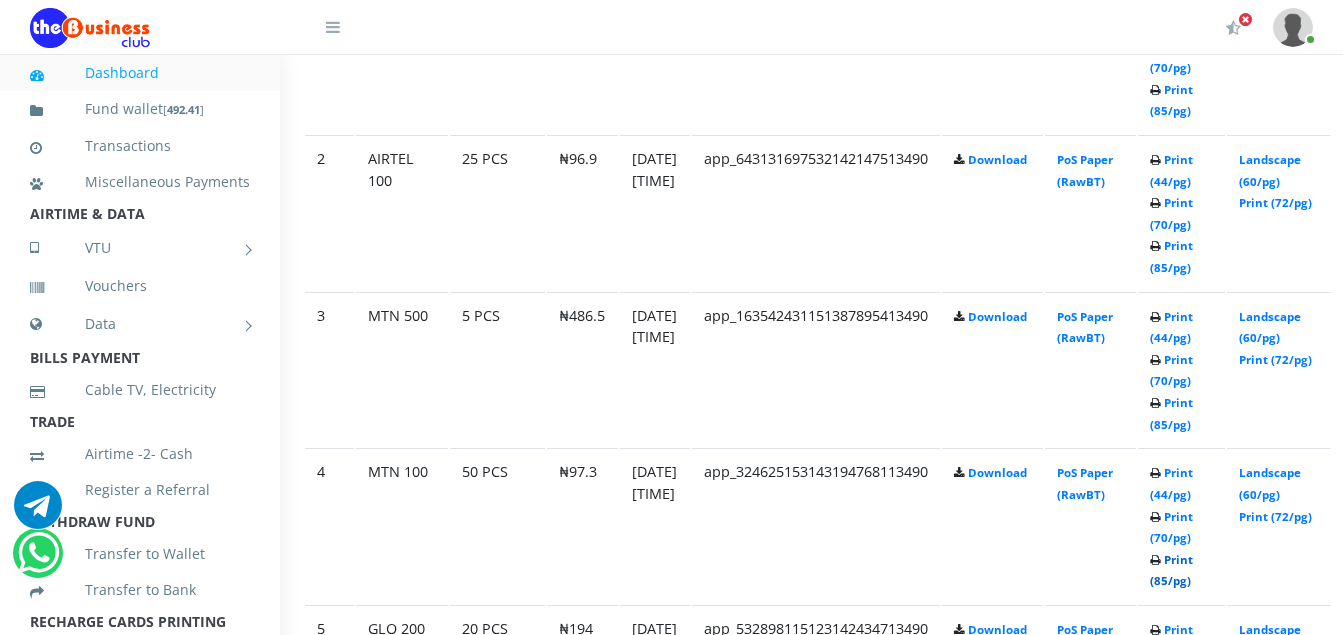 click on "Print (85/pg)" at bounding box center (1171, 570) 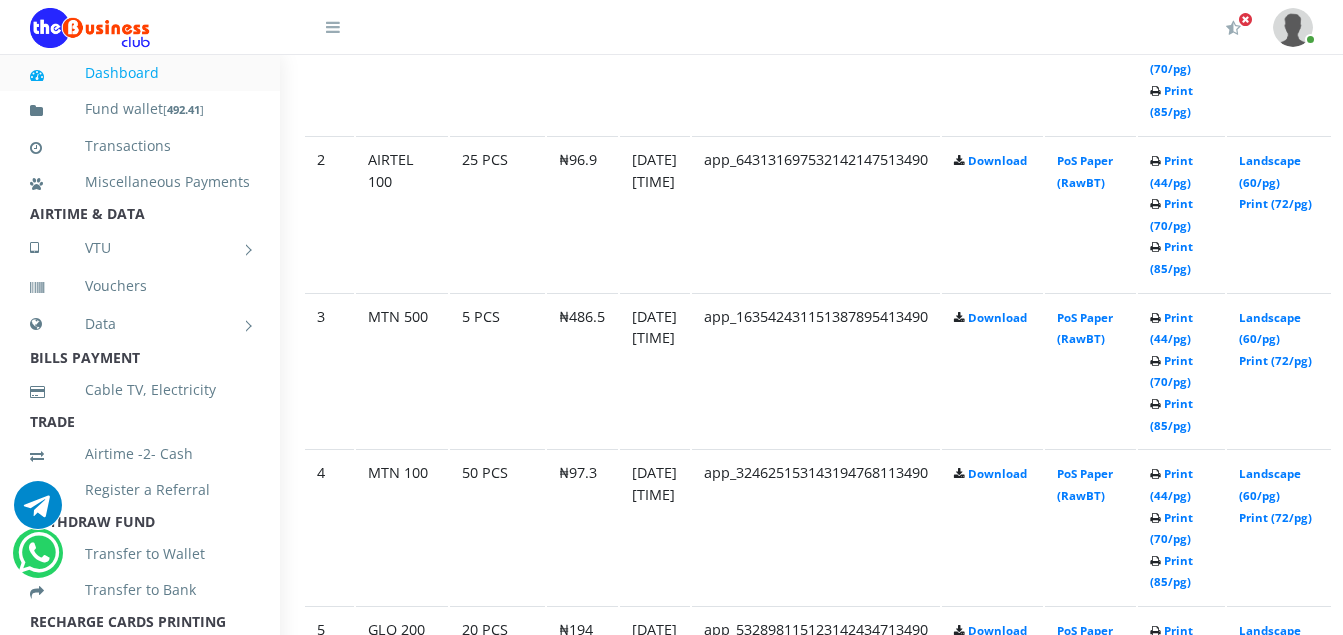scroll, scrollTop: 1284, scrollLeft: 42, axis: both 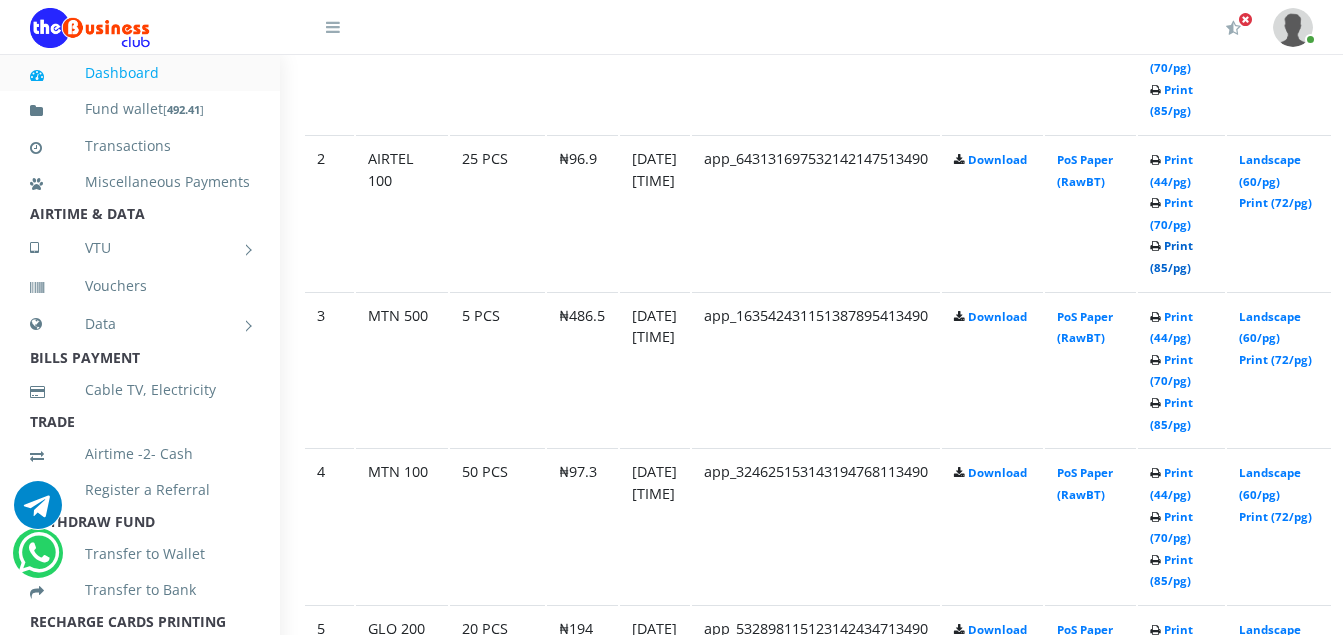 click on "Print (85/pg)" at bounding box center (1171, 256) 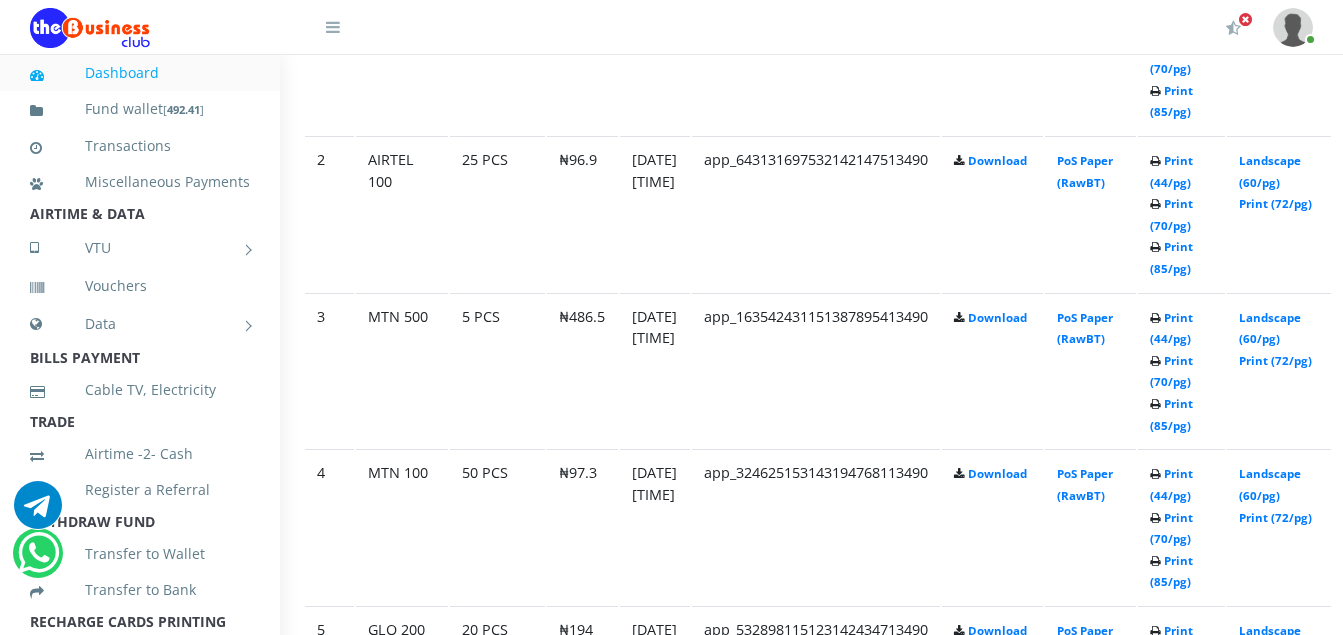 scroll, scrollTop: 1284, scrollLeft: 42, axis: both 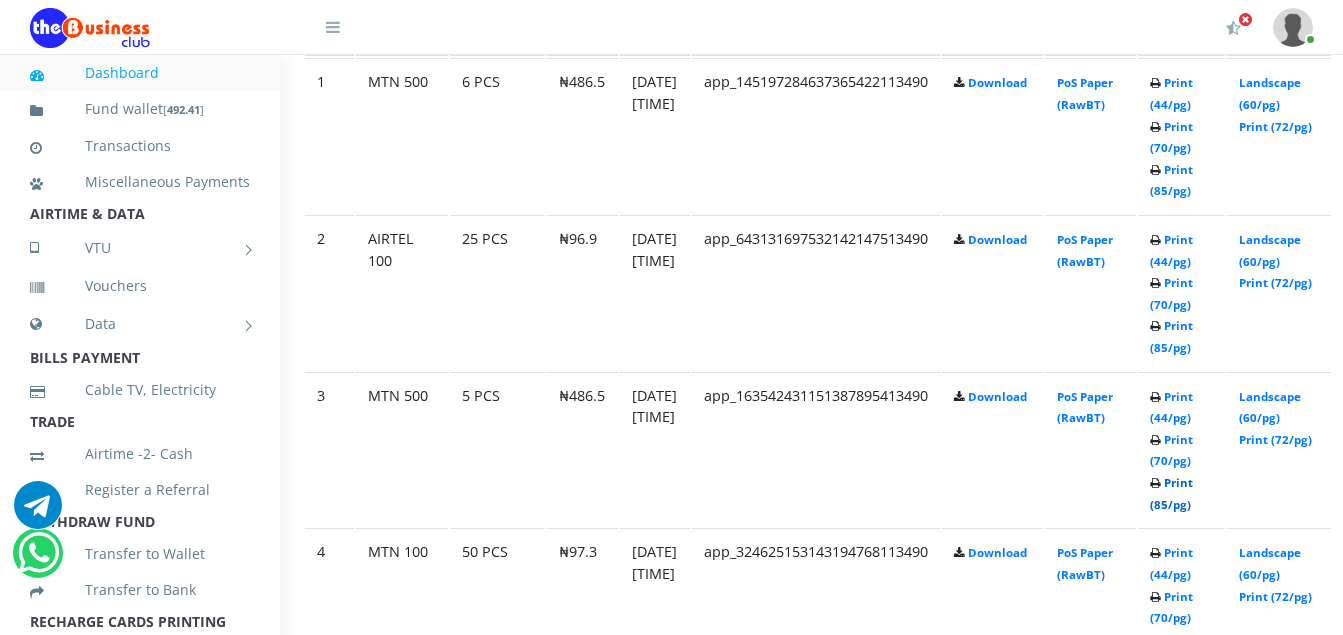 click on "Print (85/pg)" at bounding box center [1171, 493] 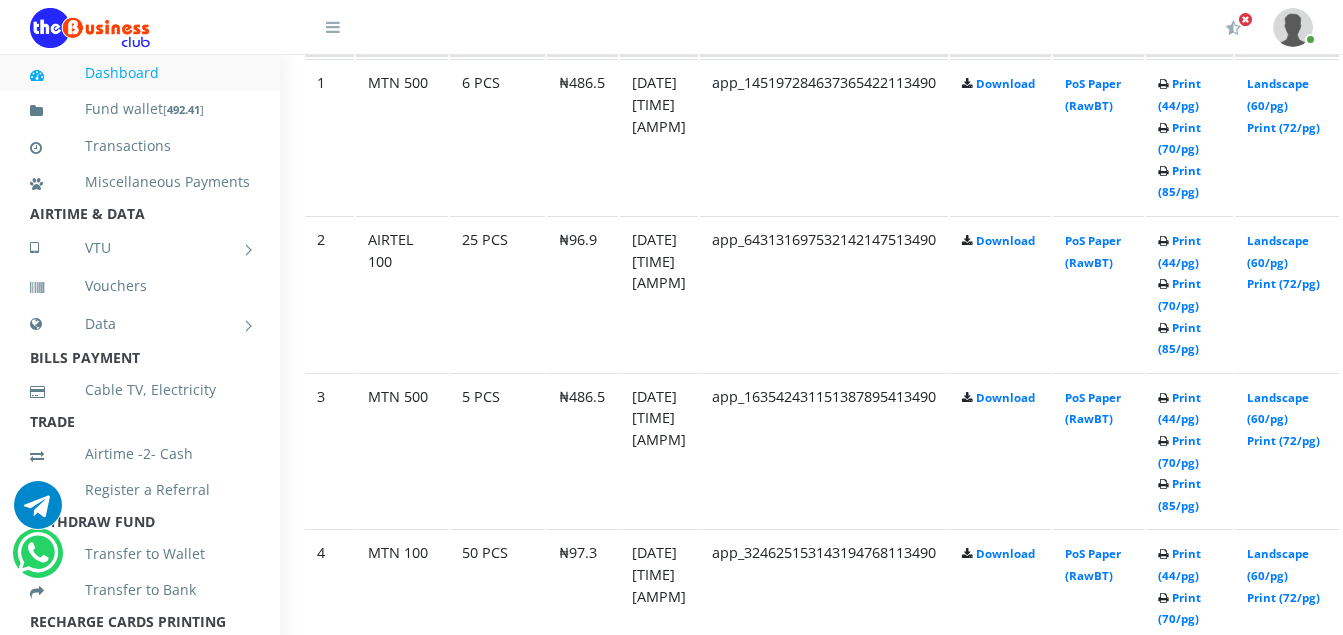 scroll, scrollTop: 0, scrollLeft: 0, axis: both 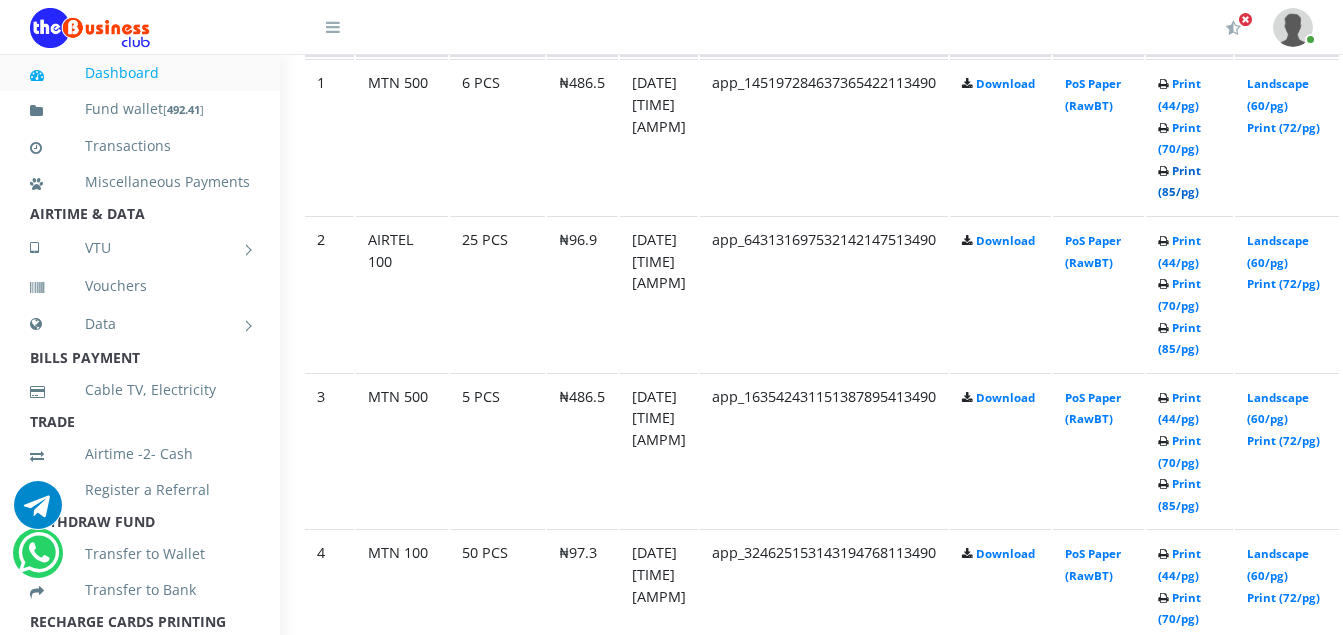 click on "Print (85/pg)" at bounding box center [1179, 181] 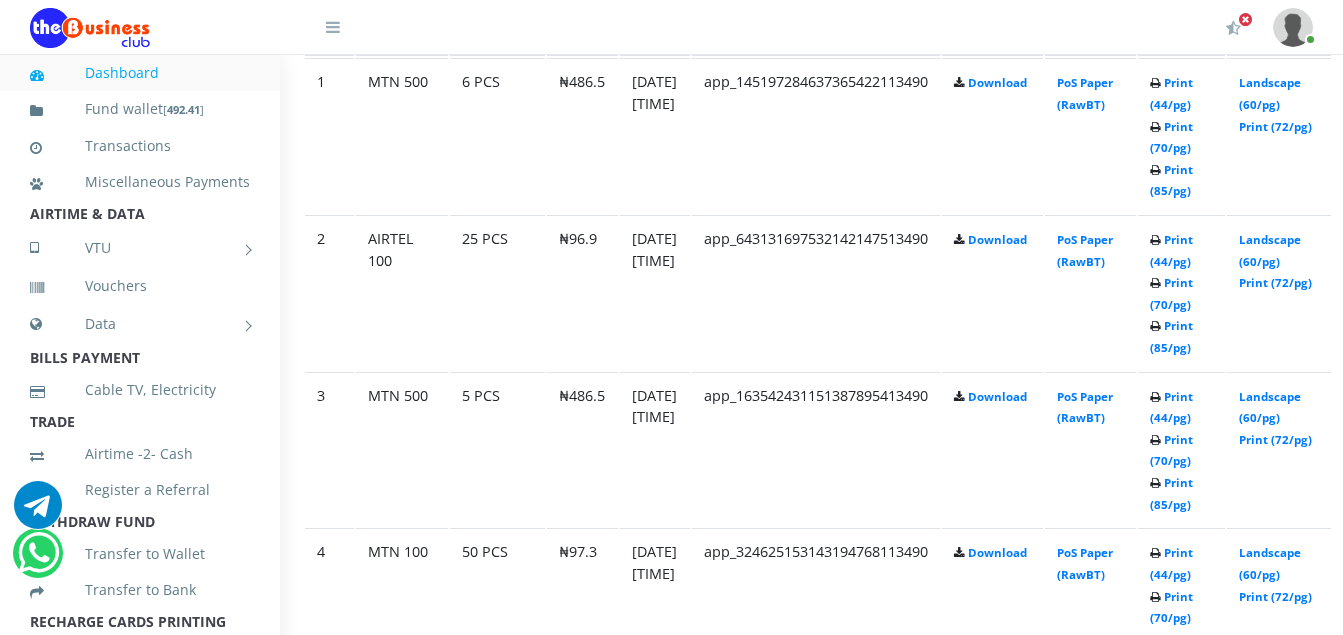 scroll, scrollTop: 0, scrollLeft: 0, axis: both 